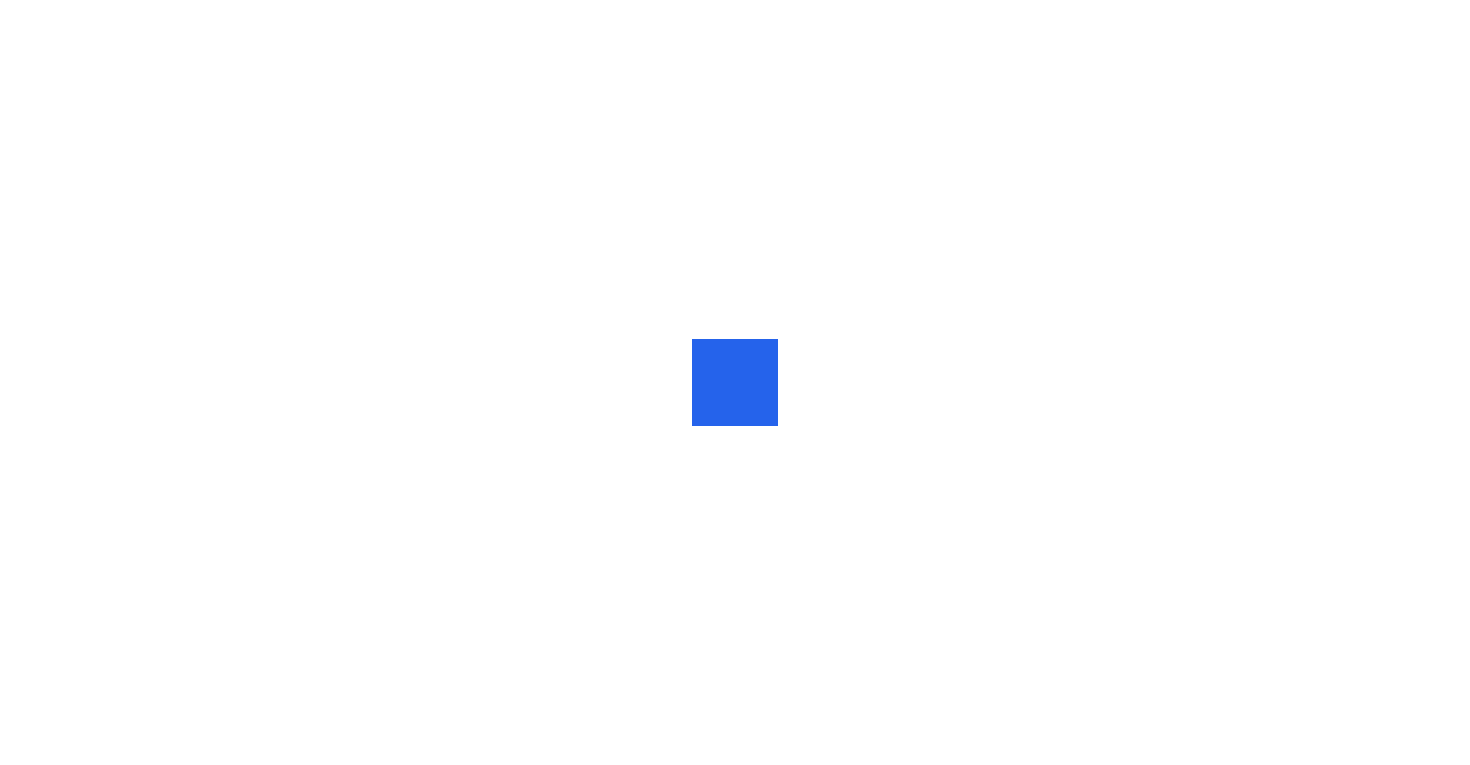 scroll, scrollTop: 0, scrollLeft: 0, axis: both 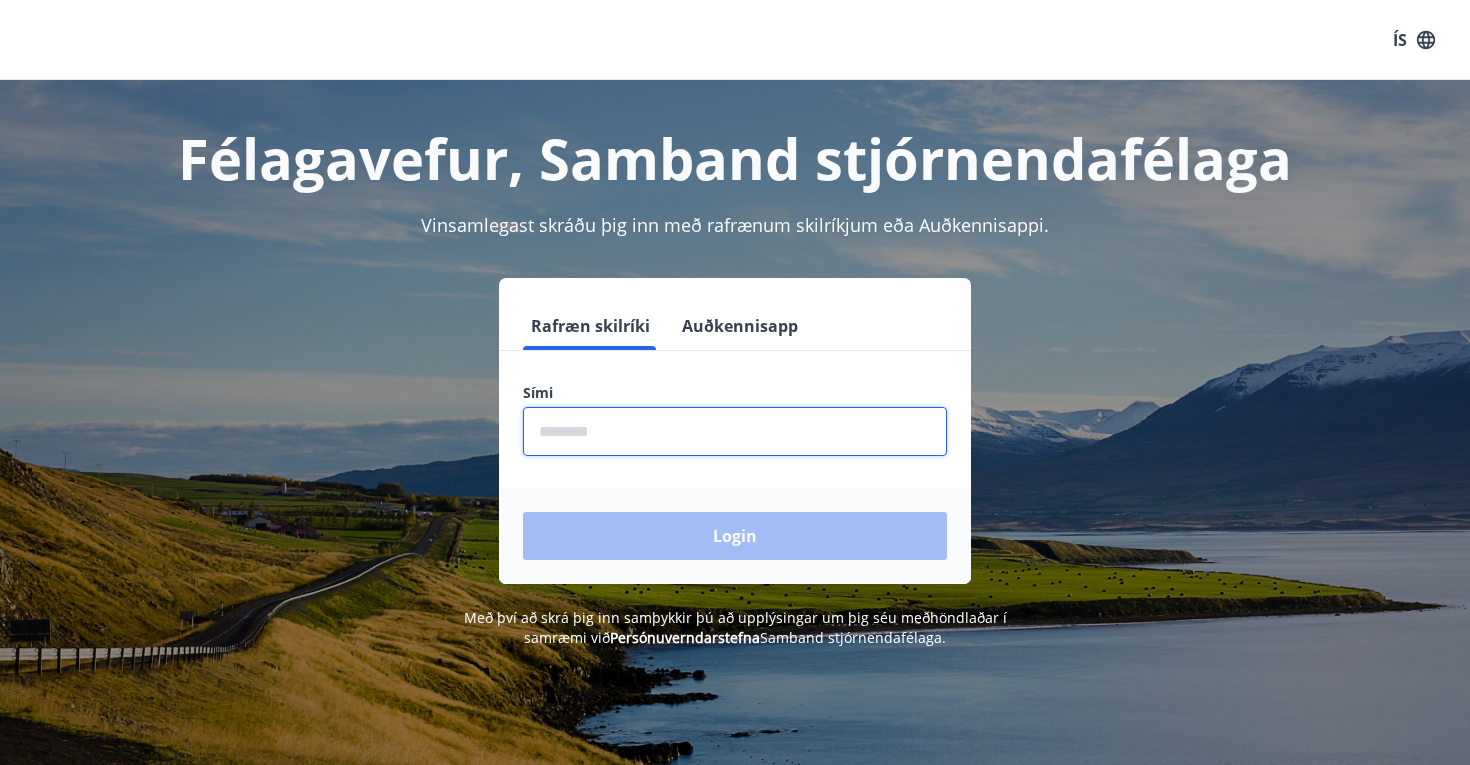 click at bounding box center (735, 431) 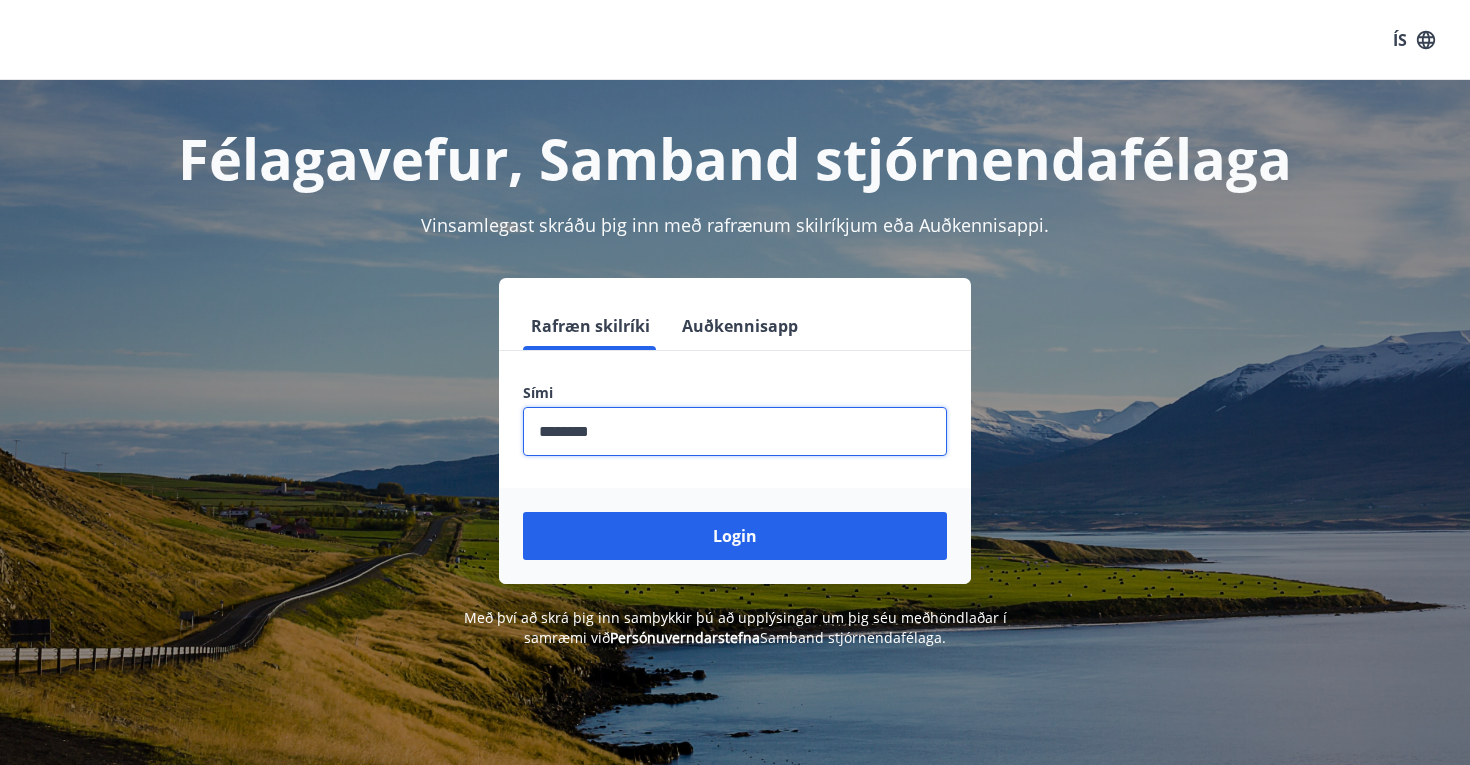 type on "********" 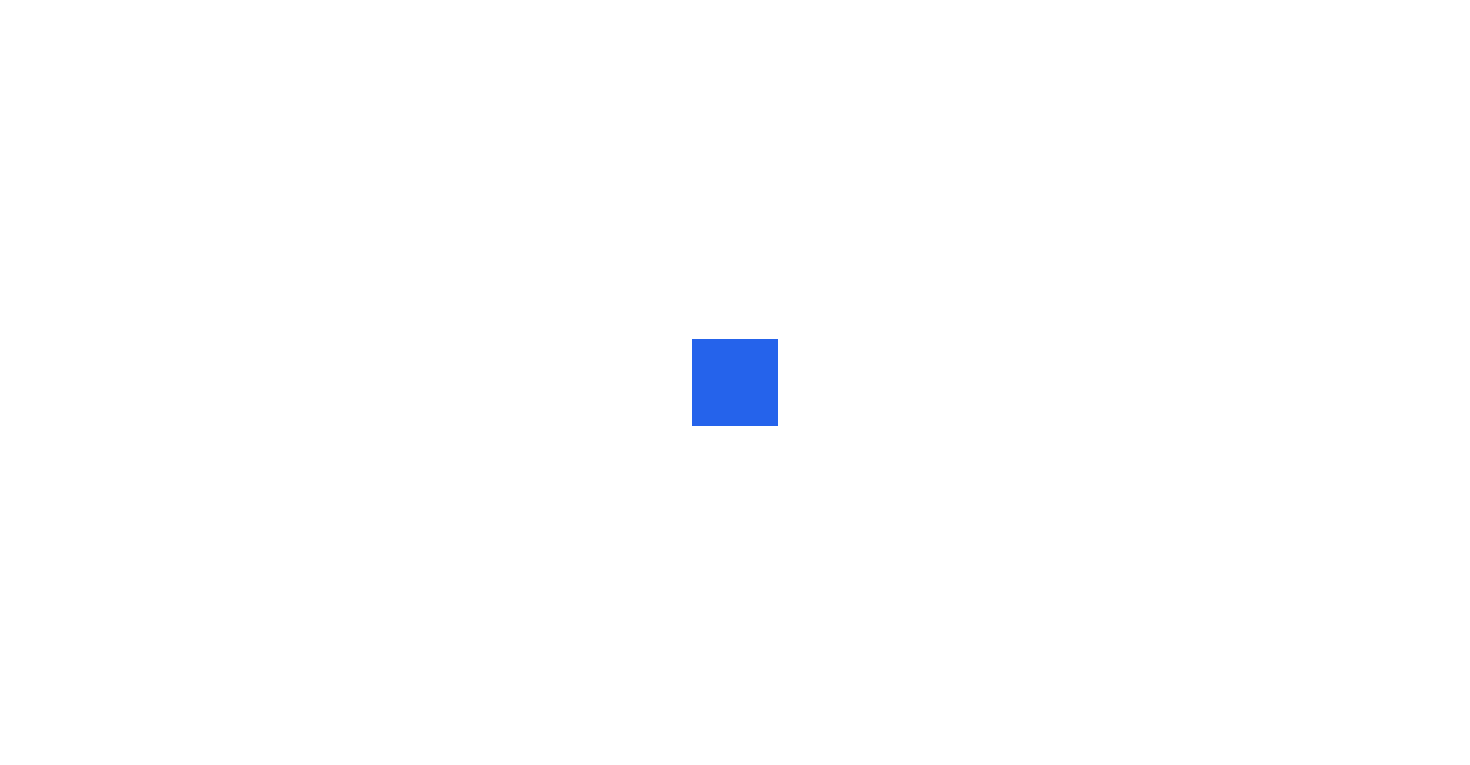 scroll, scrollTop: 0, scrollLeft: 0, axis: both 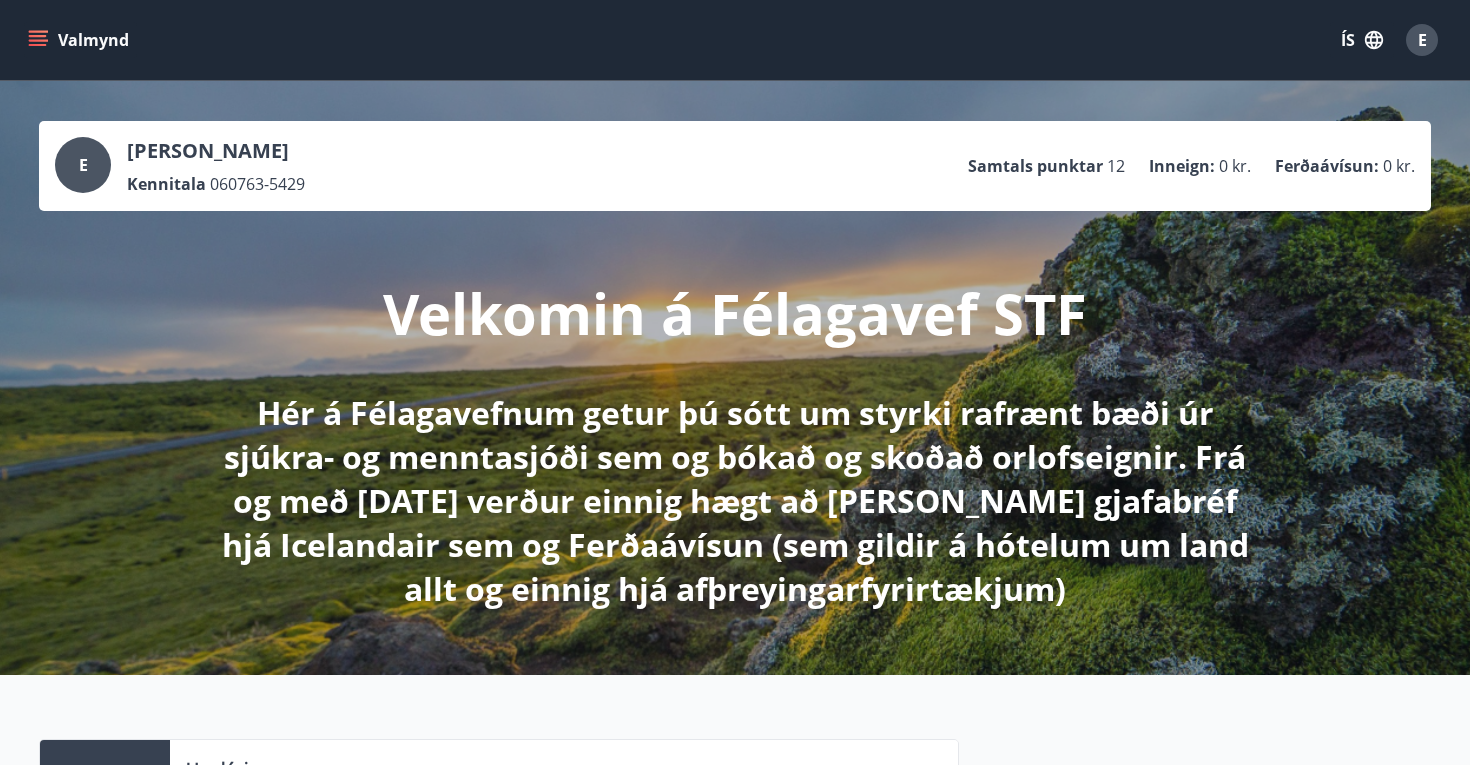 click 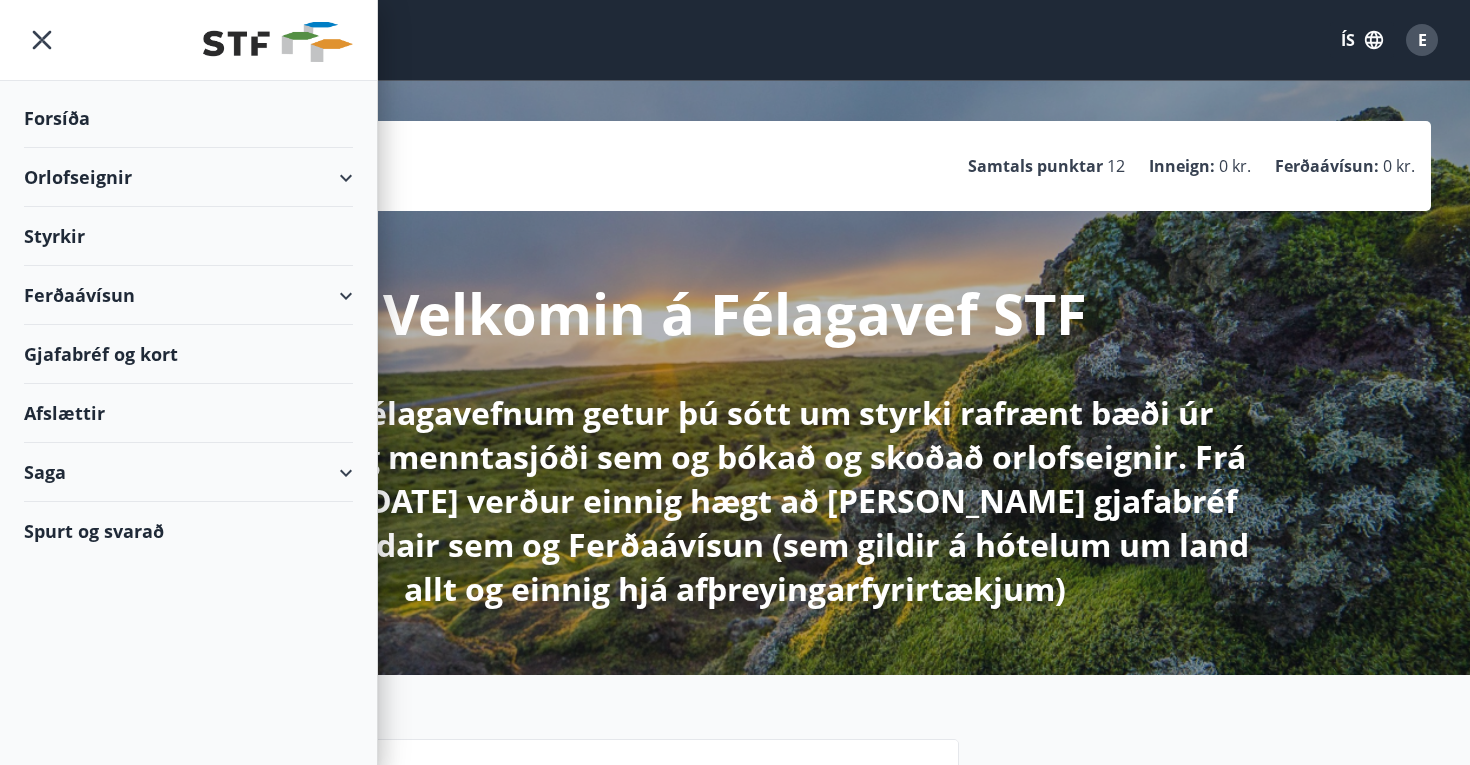 click on "Styrkir" at bounding box center (188, 118) 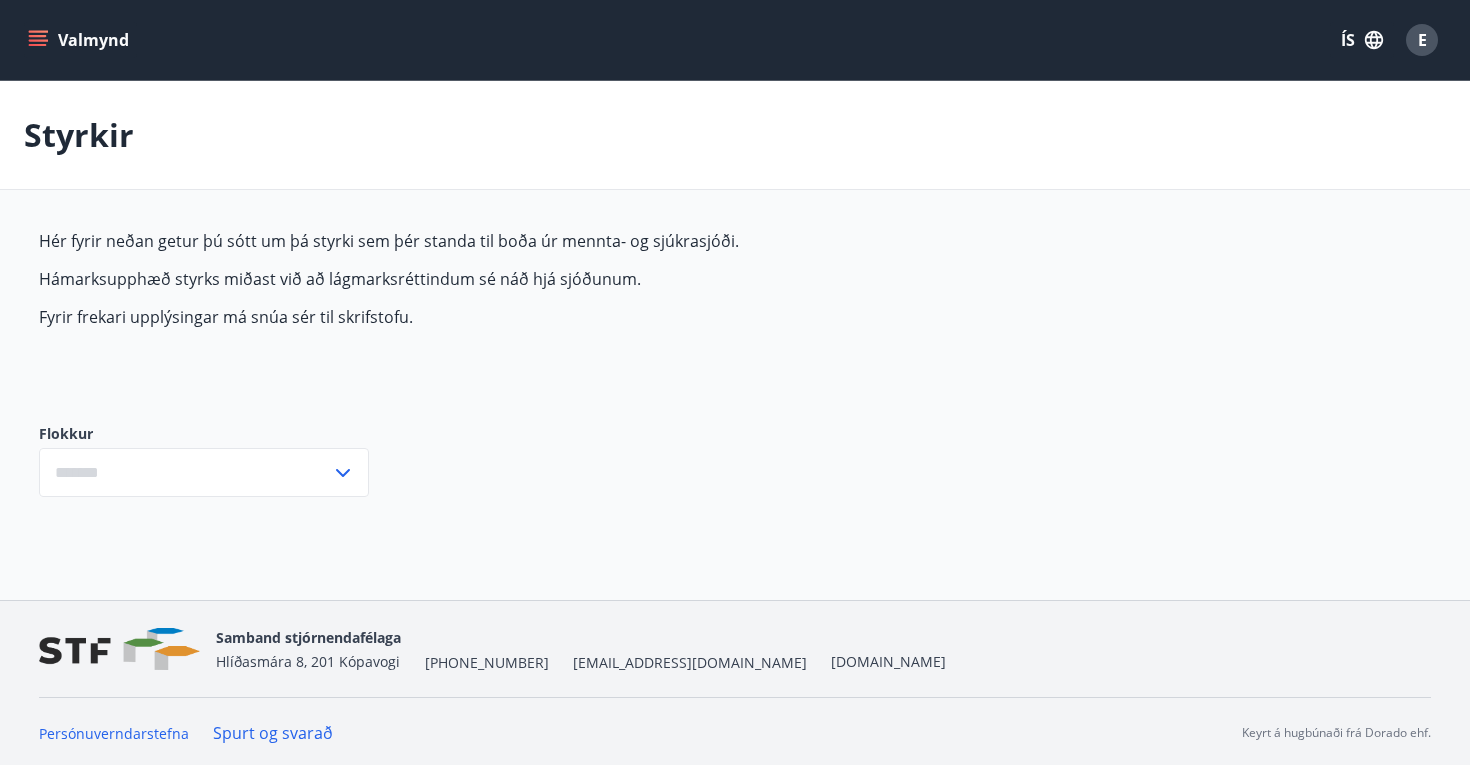 type on "***" 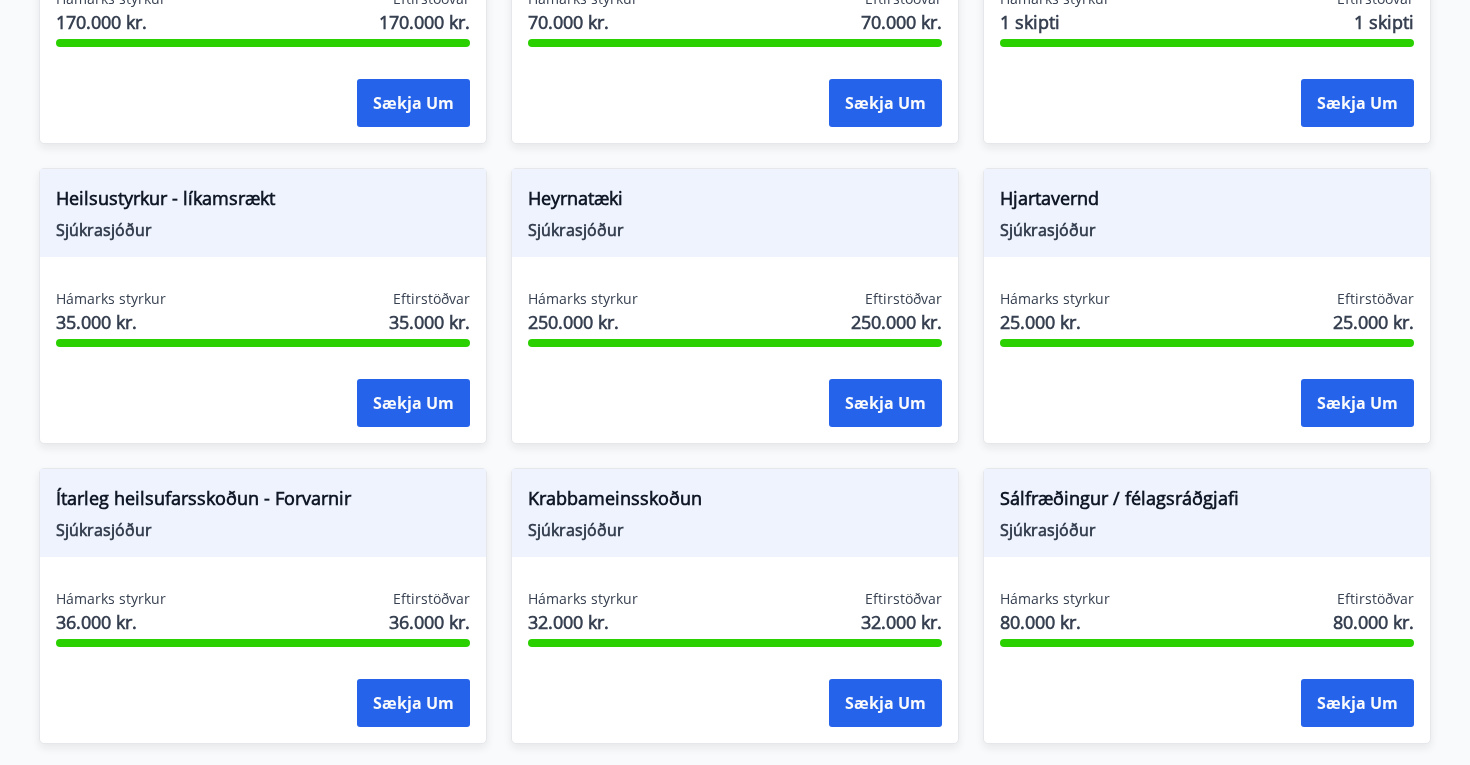 scroll, scrollTop: 961, scrollLeft: 0, axis: vertical 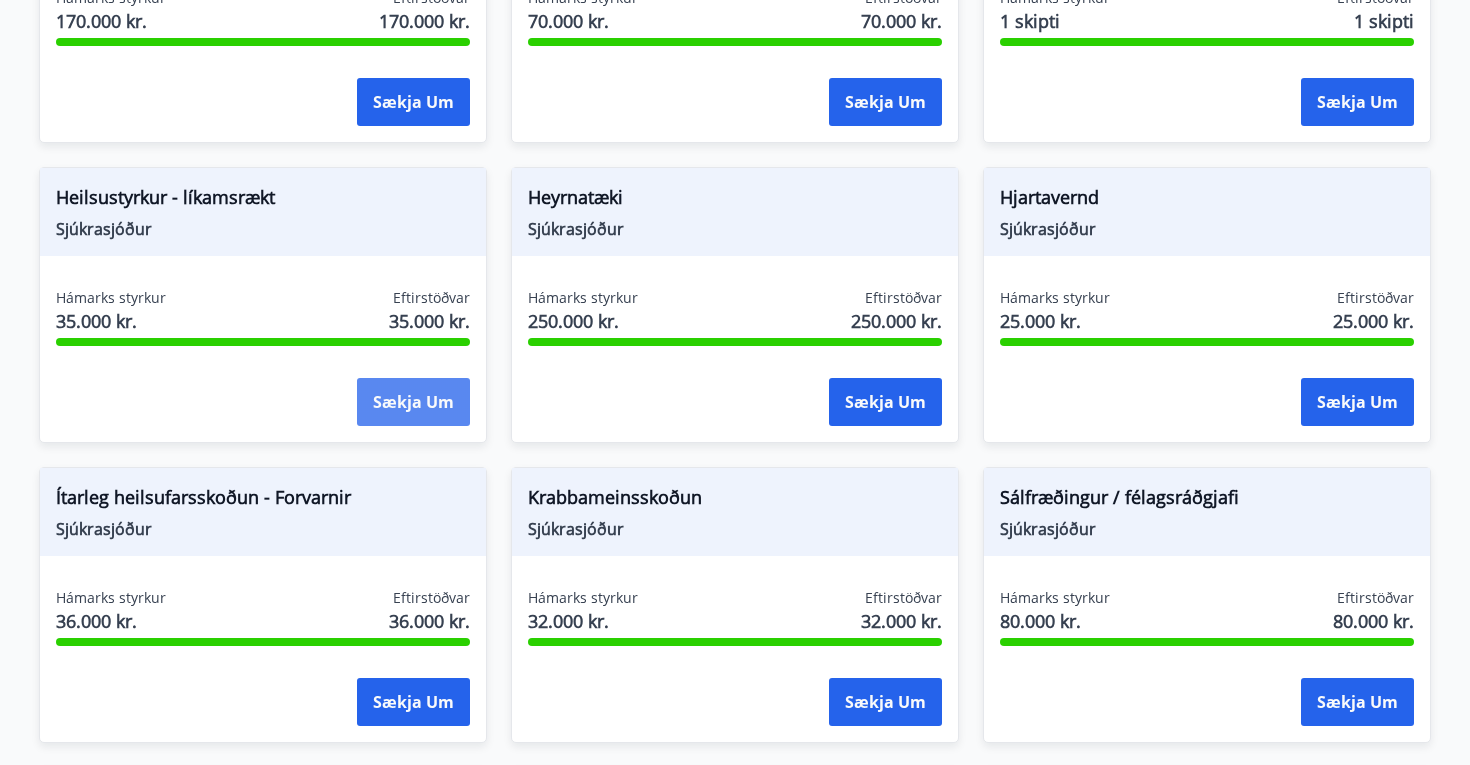 click on "Sækja um" at bounding box center [413, 402] 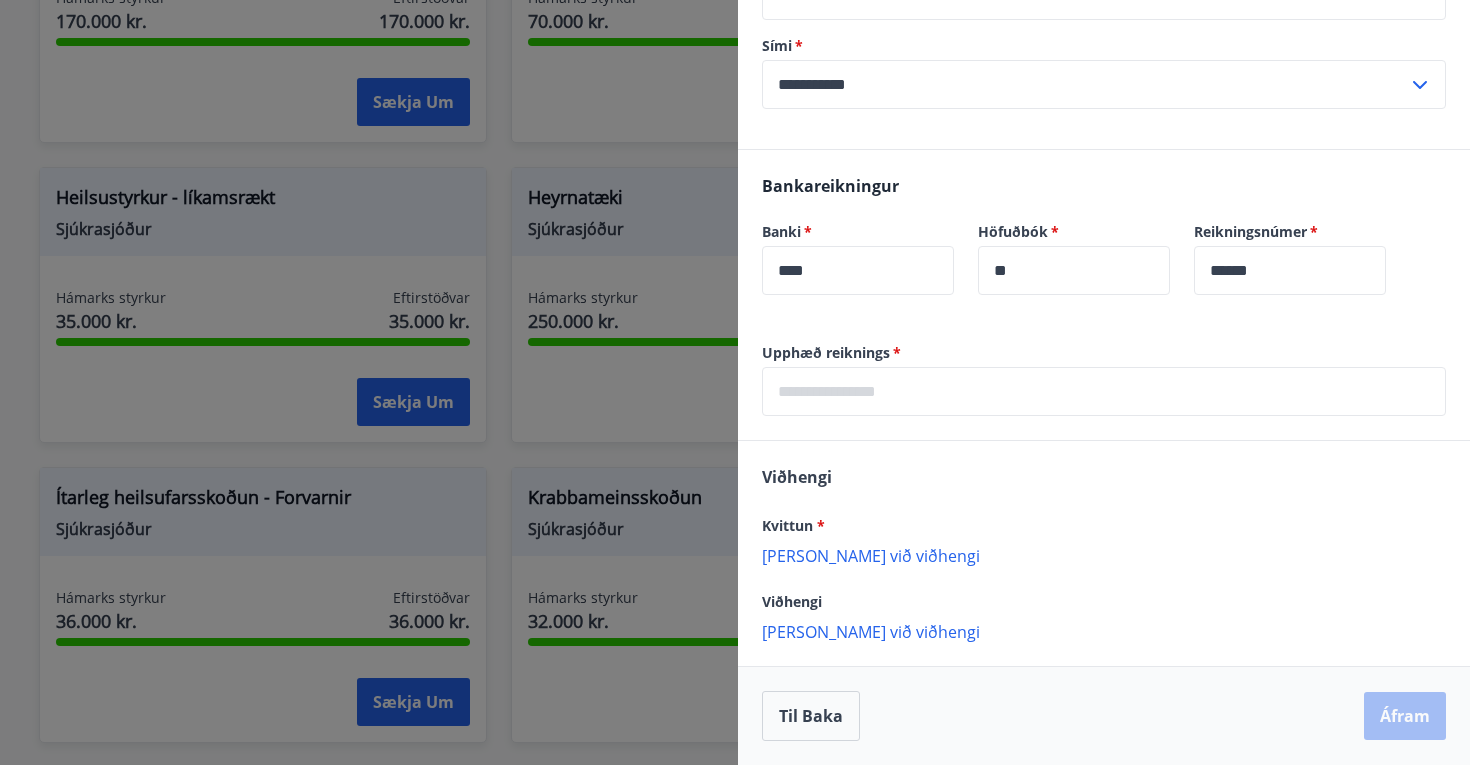 scroll, scrollTop: 496, scrollLeft: 0, axis: vertical 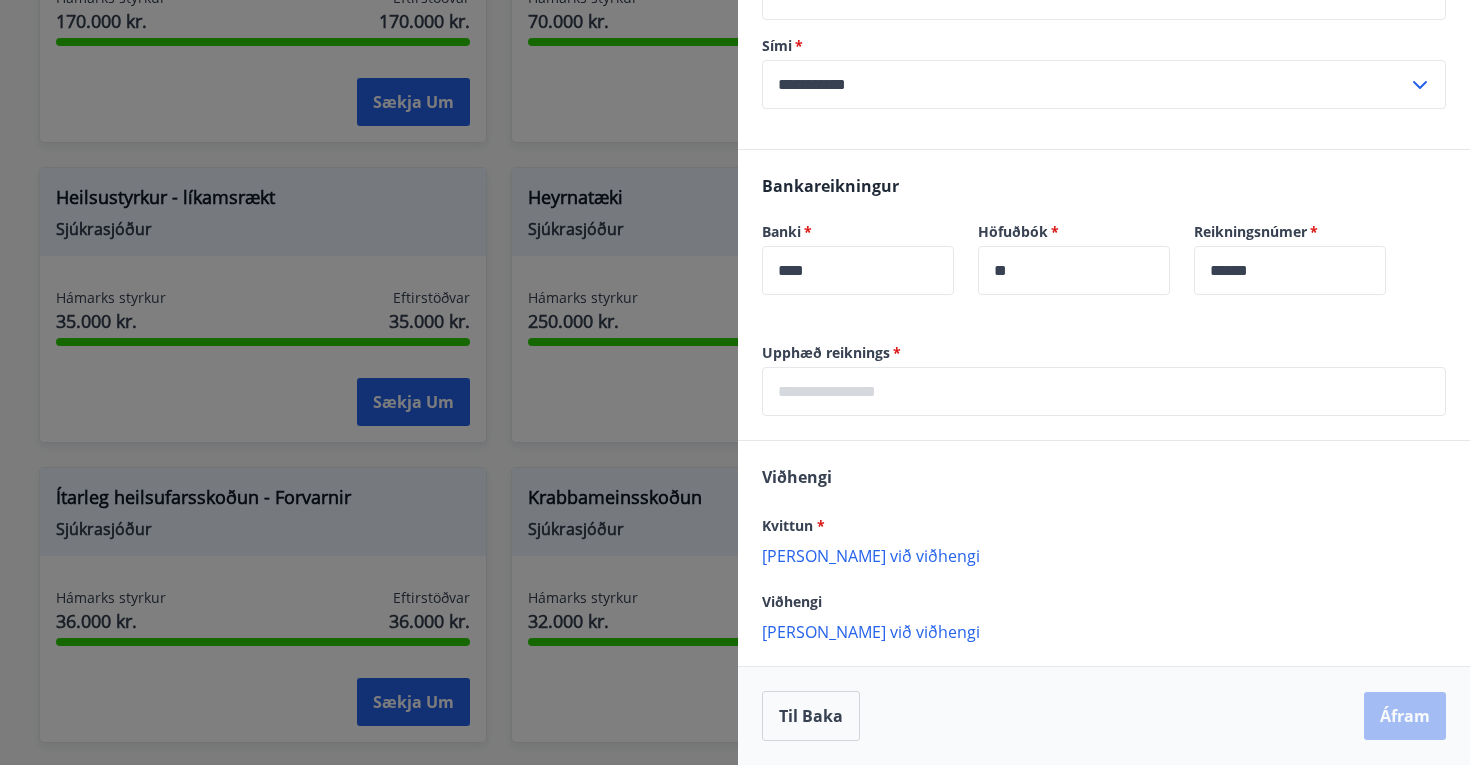 click on "Bæta við viðhengi" at bounding box center [1104, 555] 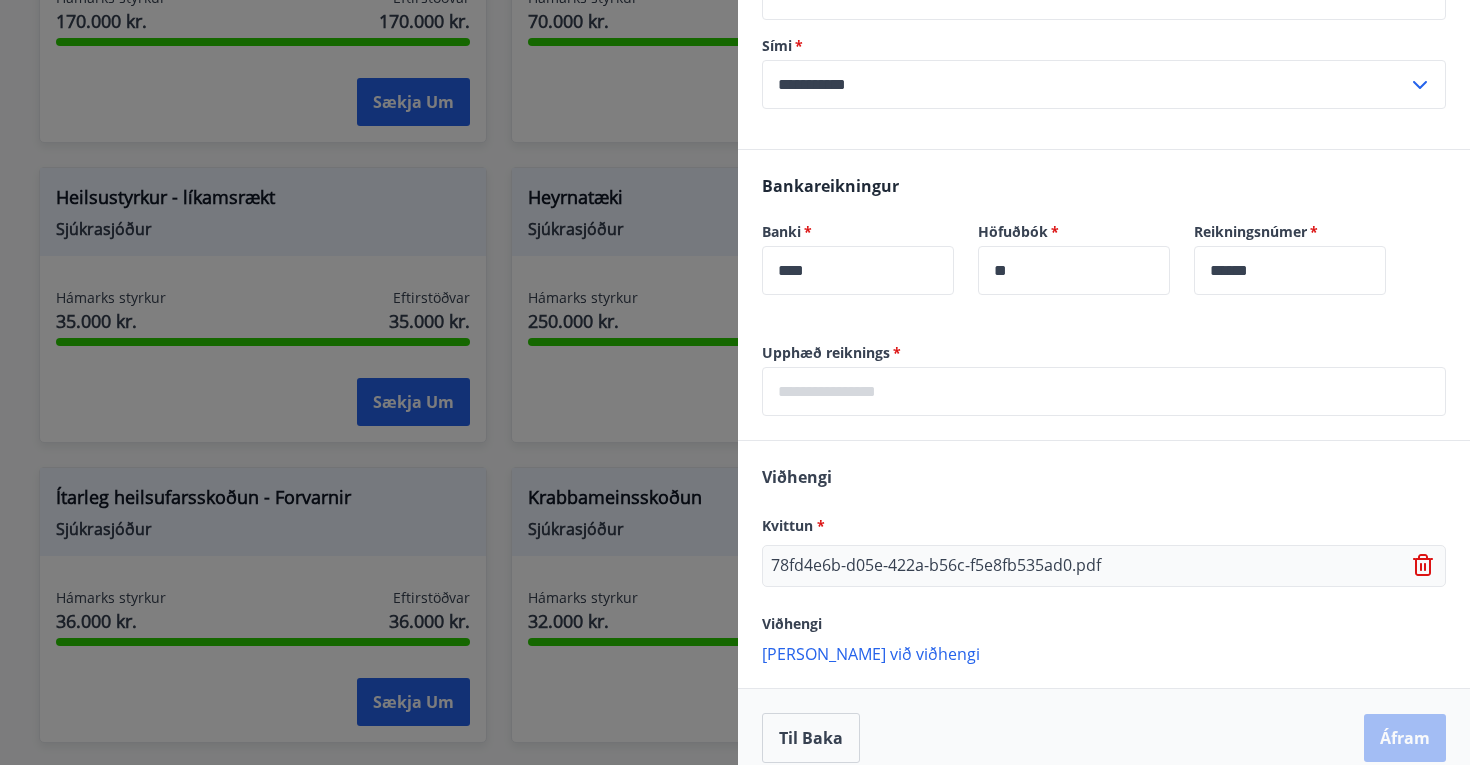 click on "78fd4e6b-d05e-422a-b56c-f5e8fb535ad0.pdf" at bounding box center [1104, 566] 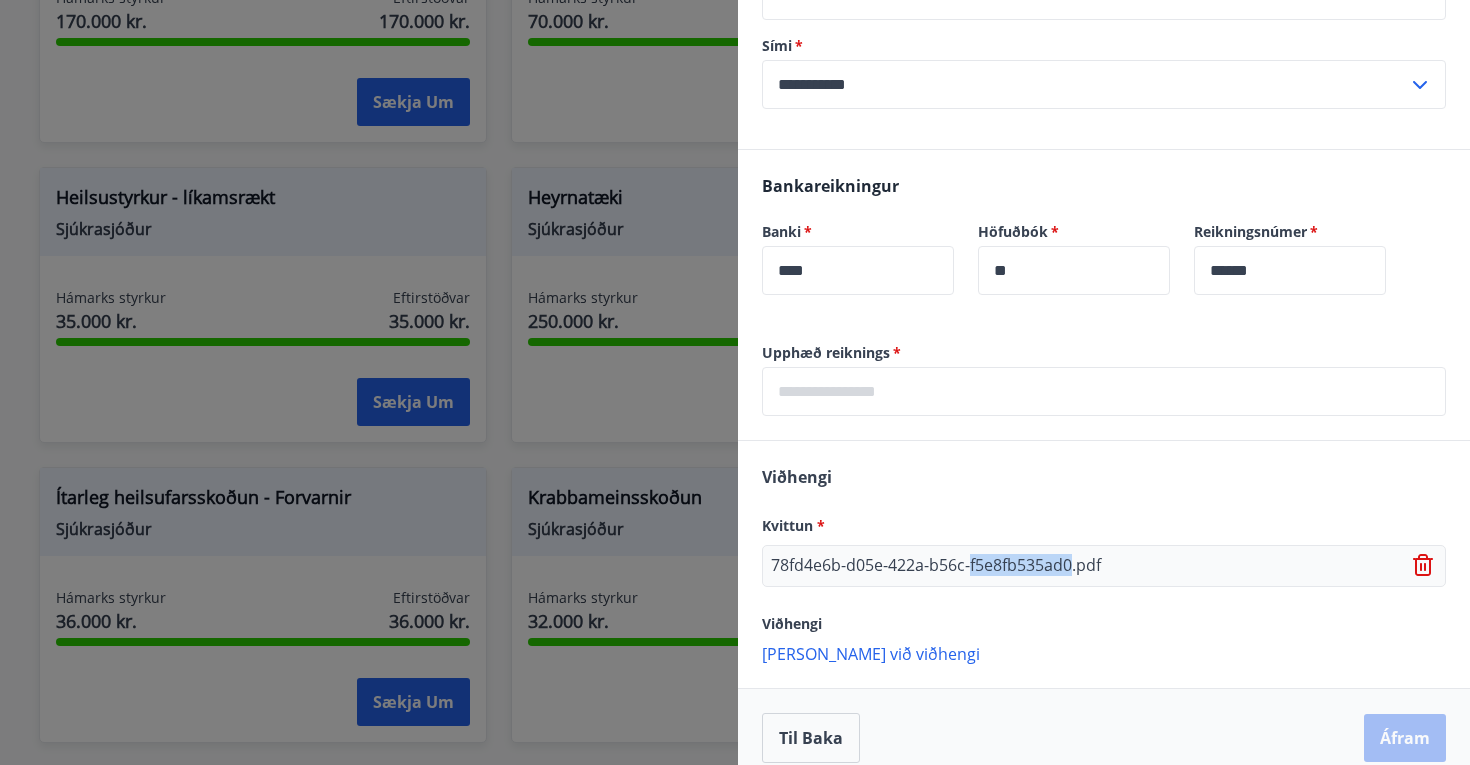 click on "78fd4e6b-d05e-422a-b56c-f5e8fb535ad0.pdf" at bounding box center [936, 566] 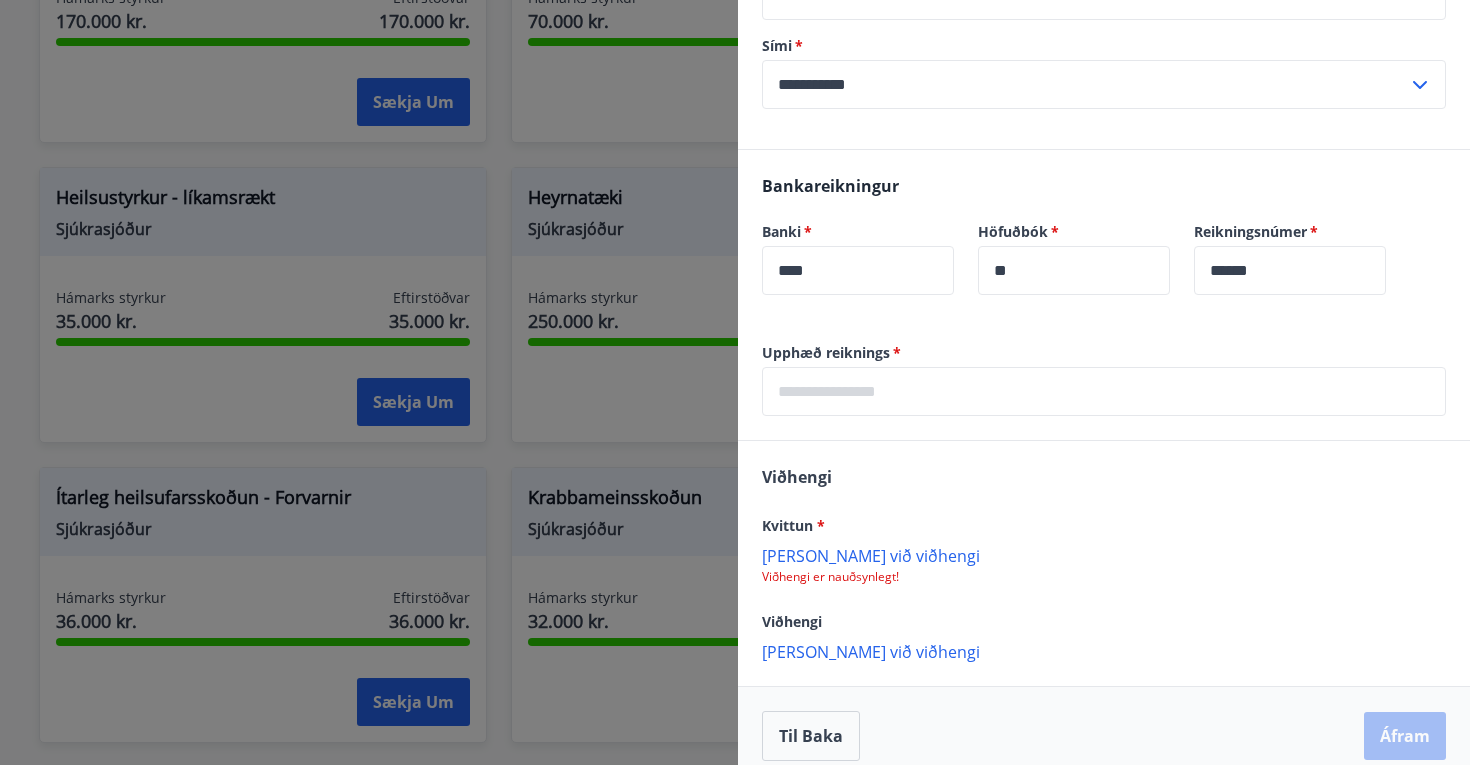 click on "Bæta við viðhengi" at bounding box center (1104, 651) 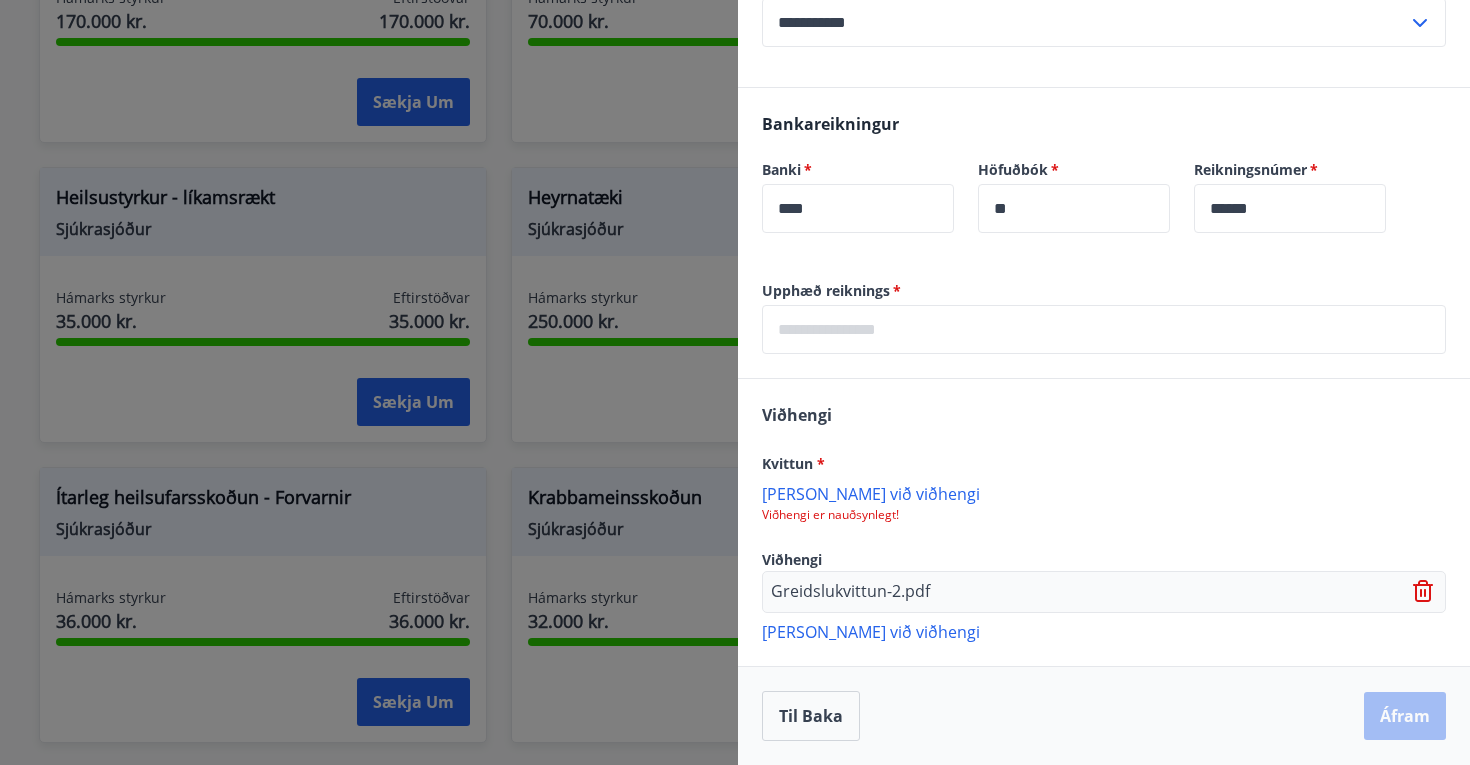 scroll, scrollTop: 558, scrollLeft: 0, axis: vertical 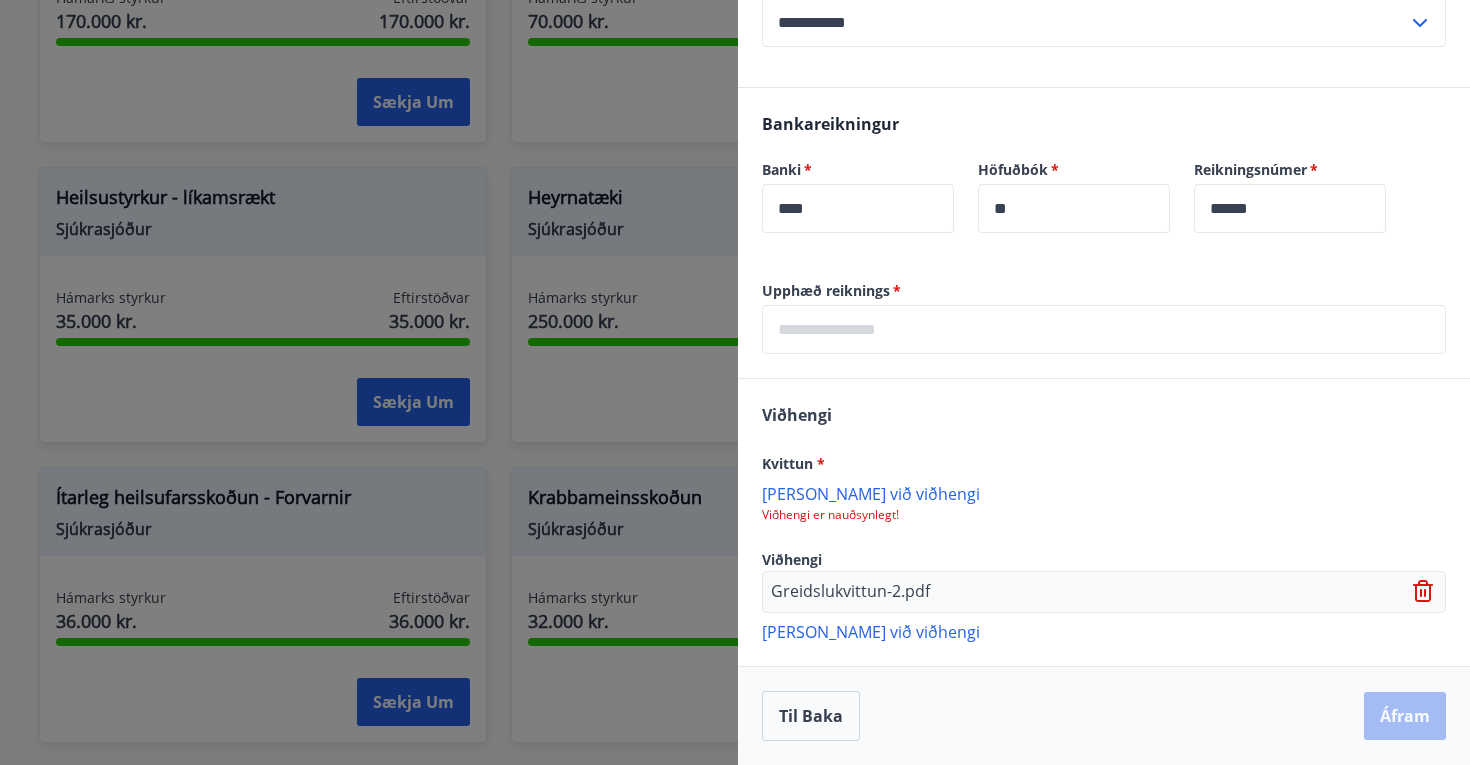 click on "Viðhengi er nauðsynlegt!" at bounding box center [1104, 515] 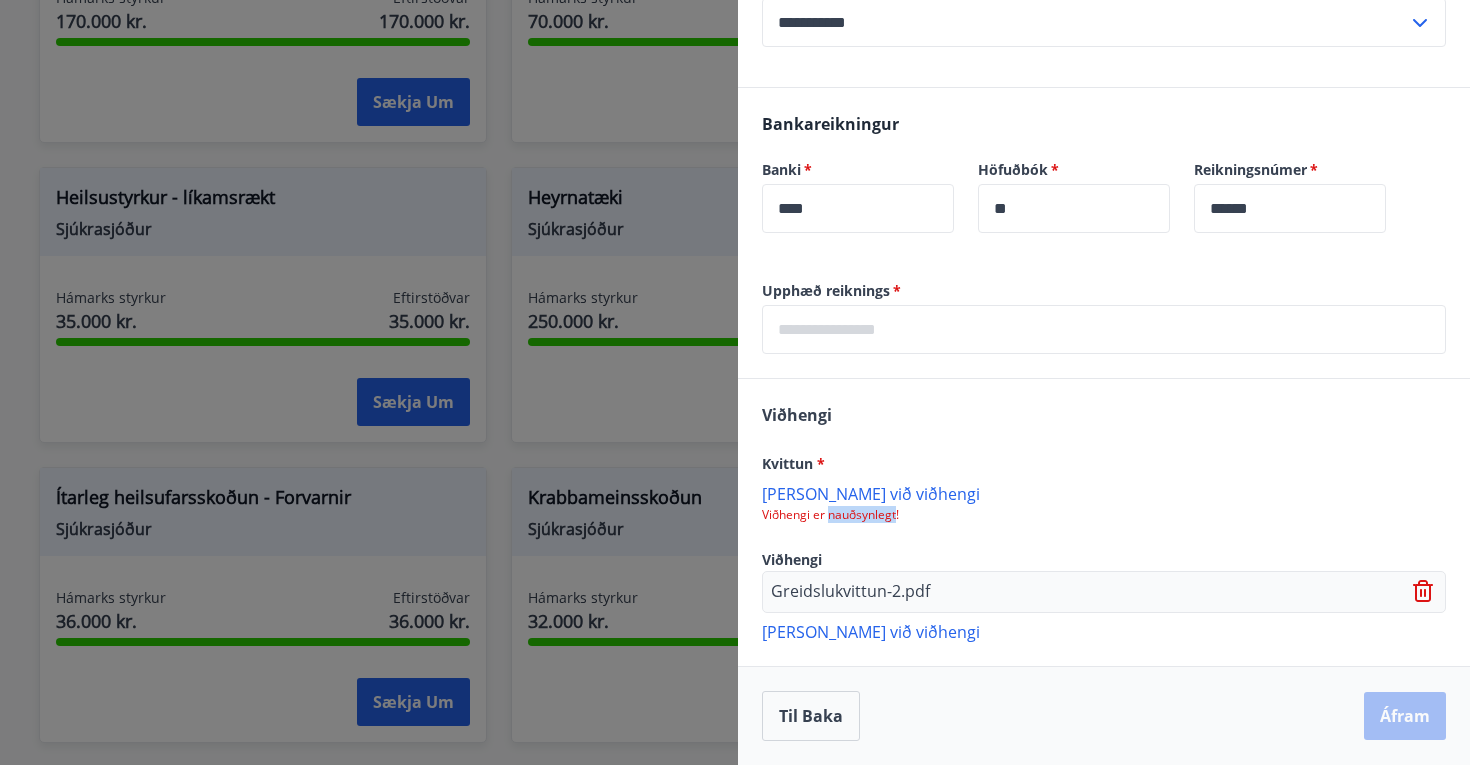 click on "Viðhengi er nauðsynlegt!" at bounding box center [1104, 515] 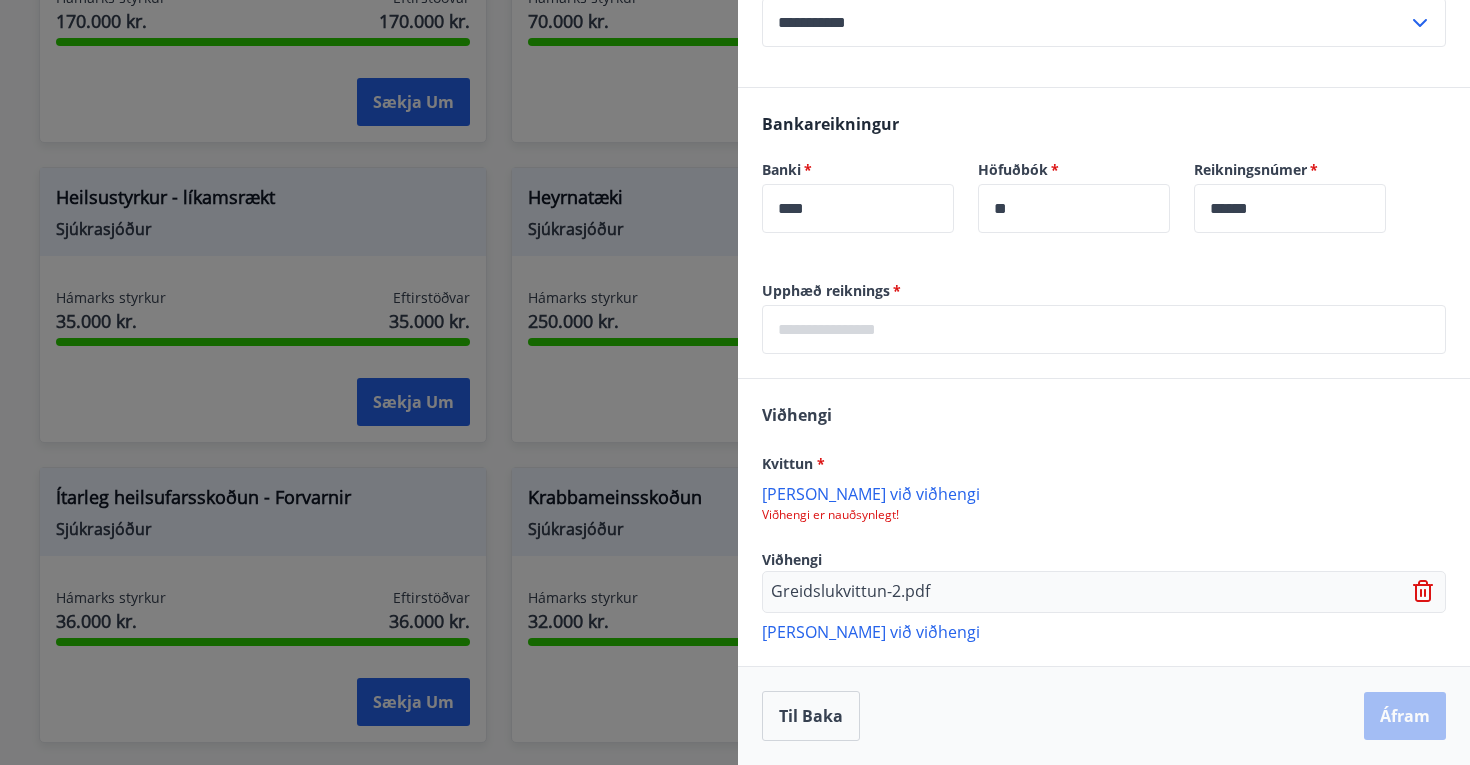 click on "Bæta við viðhengi" at bounding box center [1104, 493] 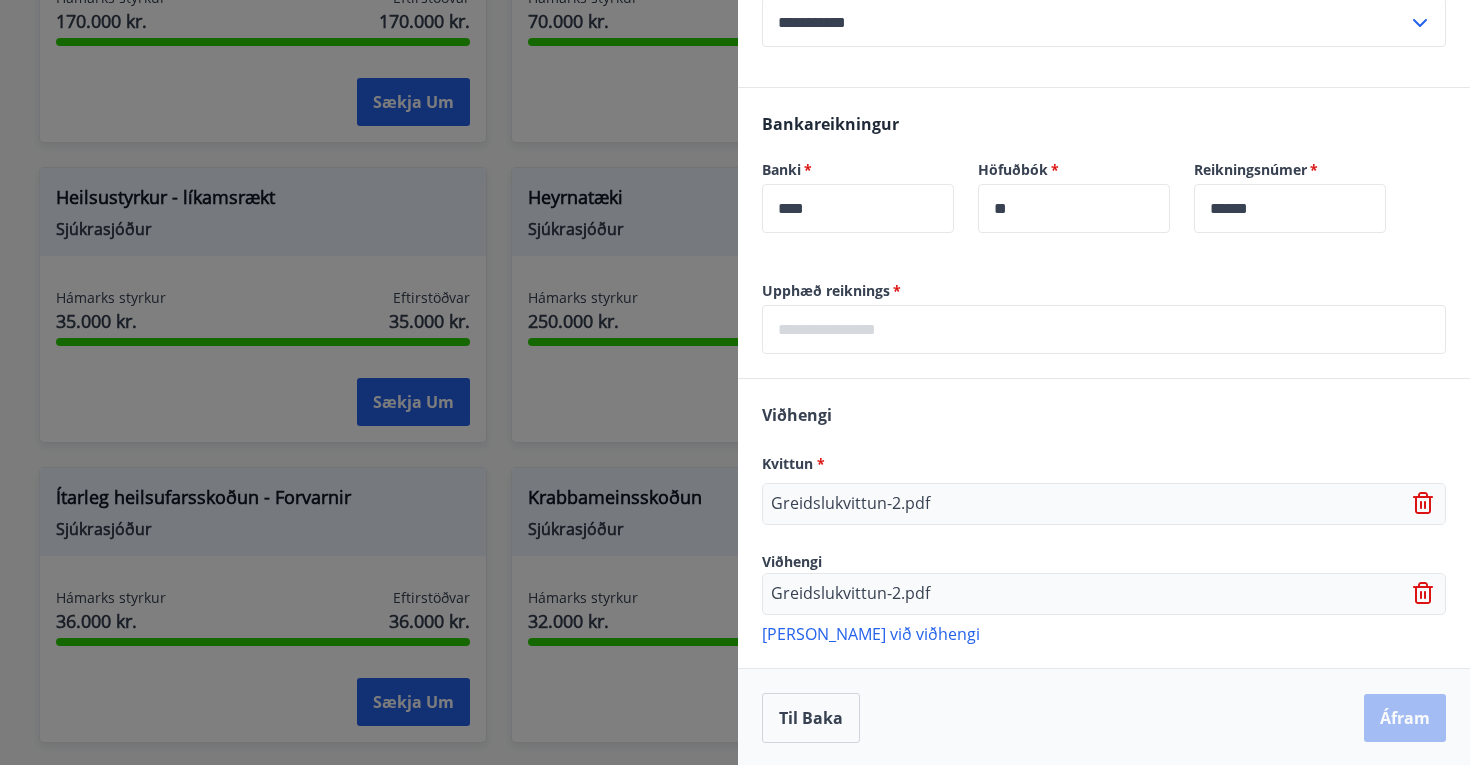 click on "Til baka Áfram" at bounding box center [1104, 718] 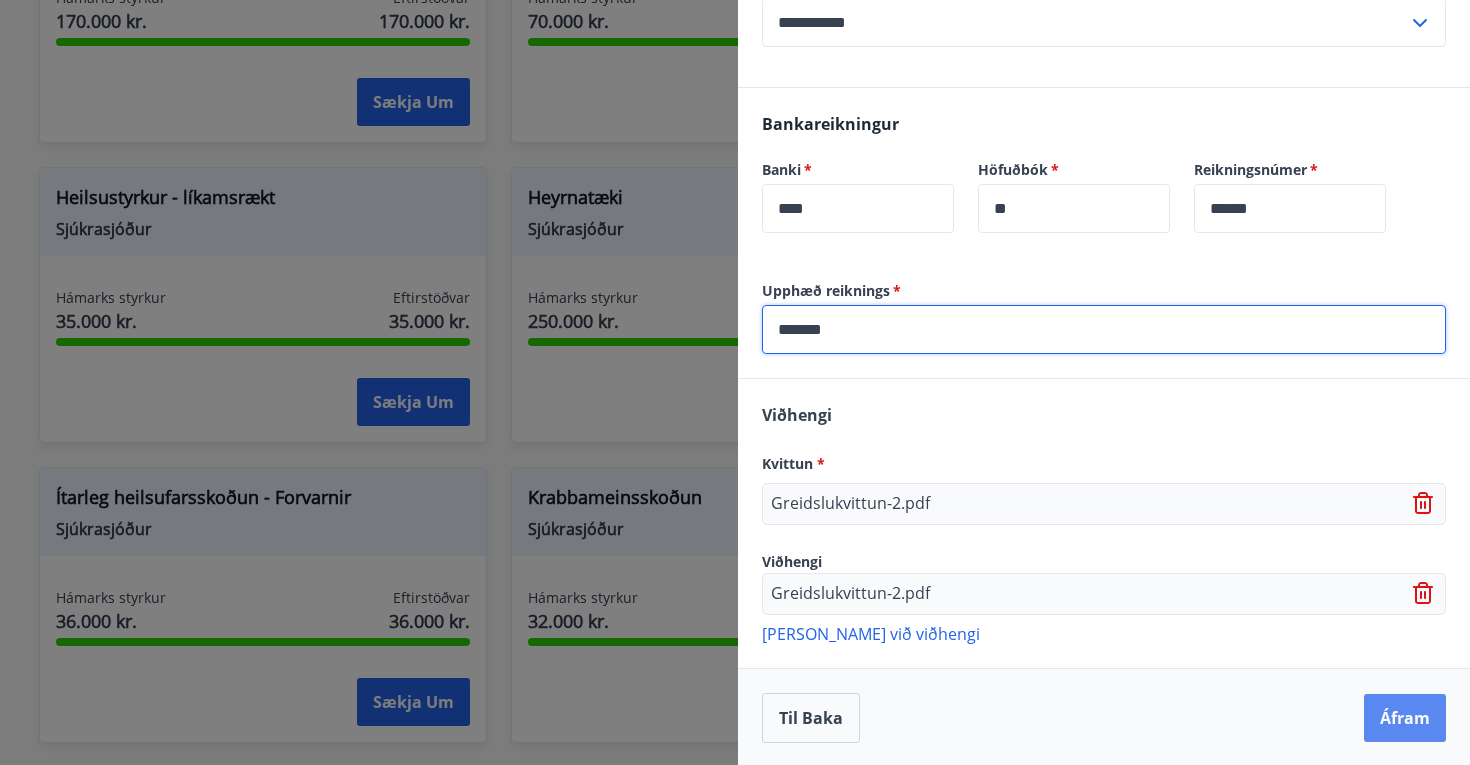 type on "*******" 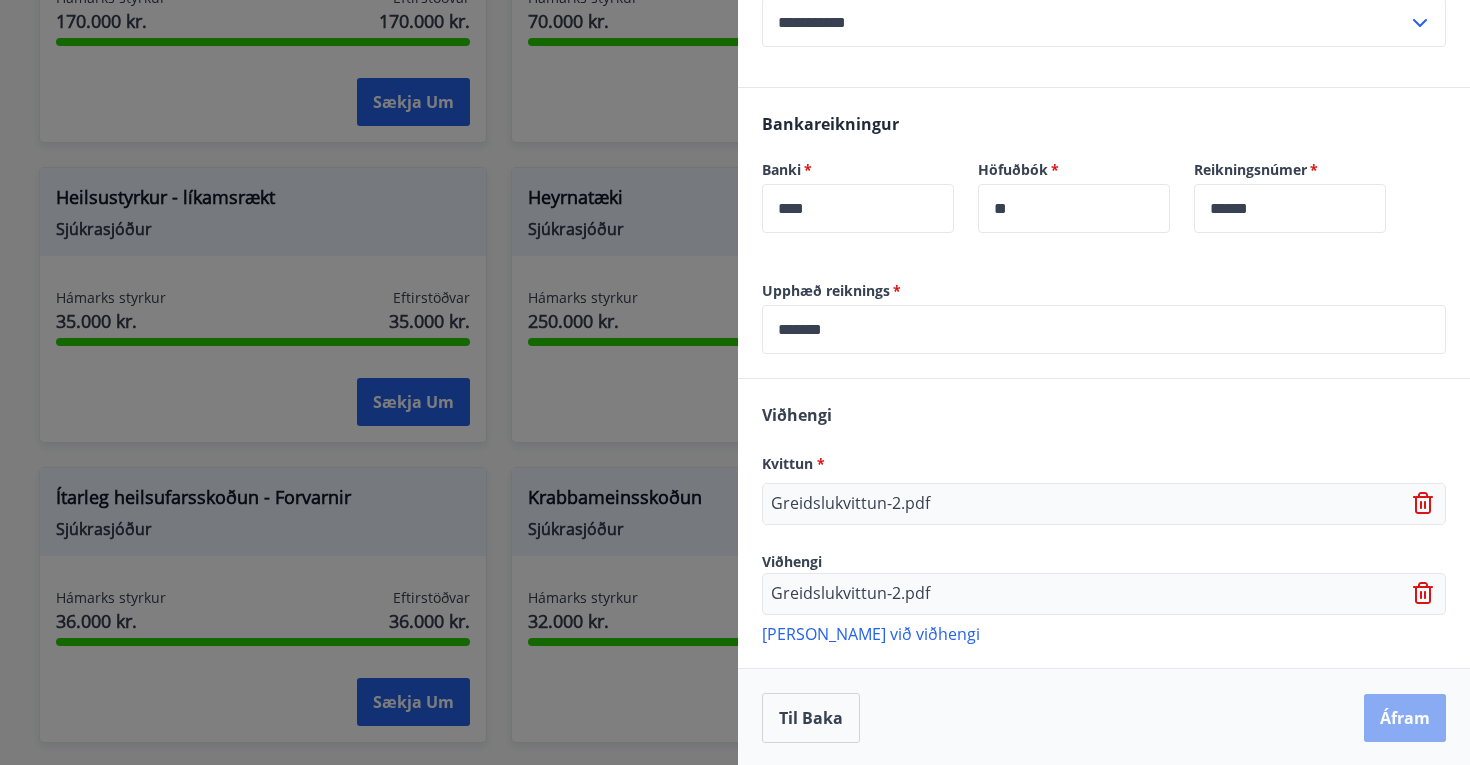 click on "Áfram" at bounding box center [1405, 718] 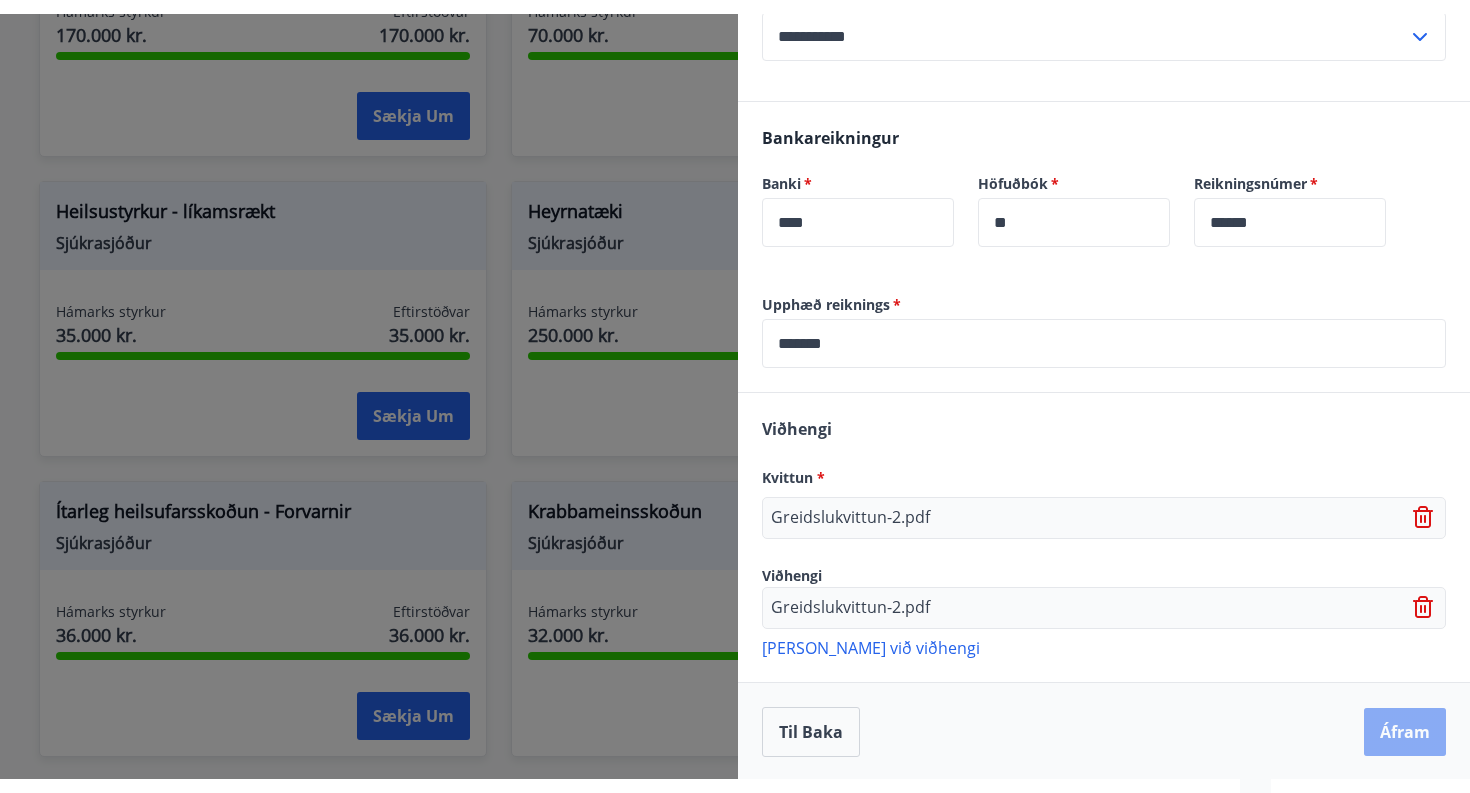 scroll, scrollTop: 0, scrollLeft: 0, axis: both 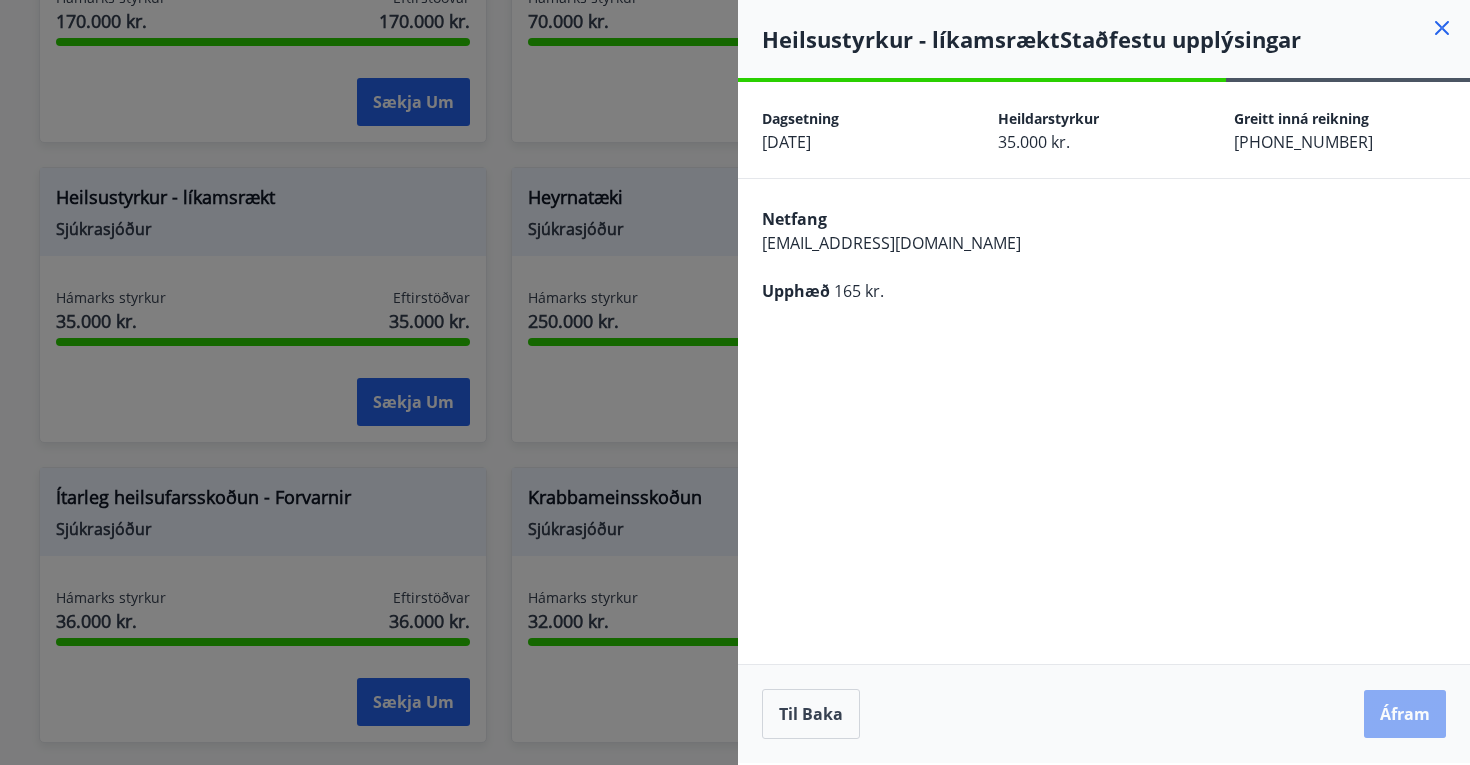 click on "Áfram" at bounding box center [1405, 714] 